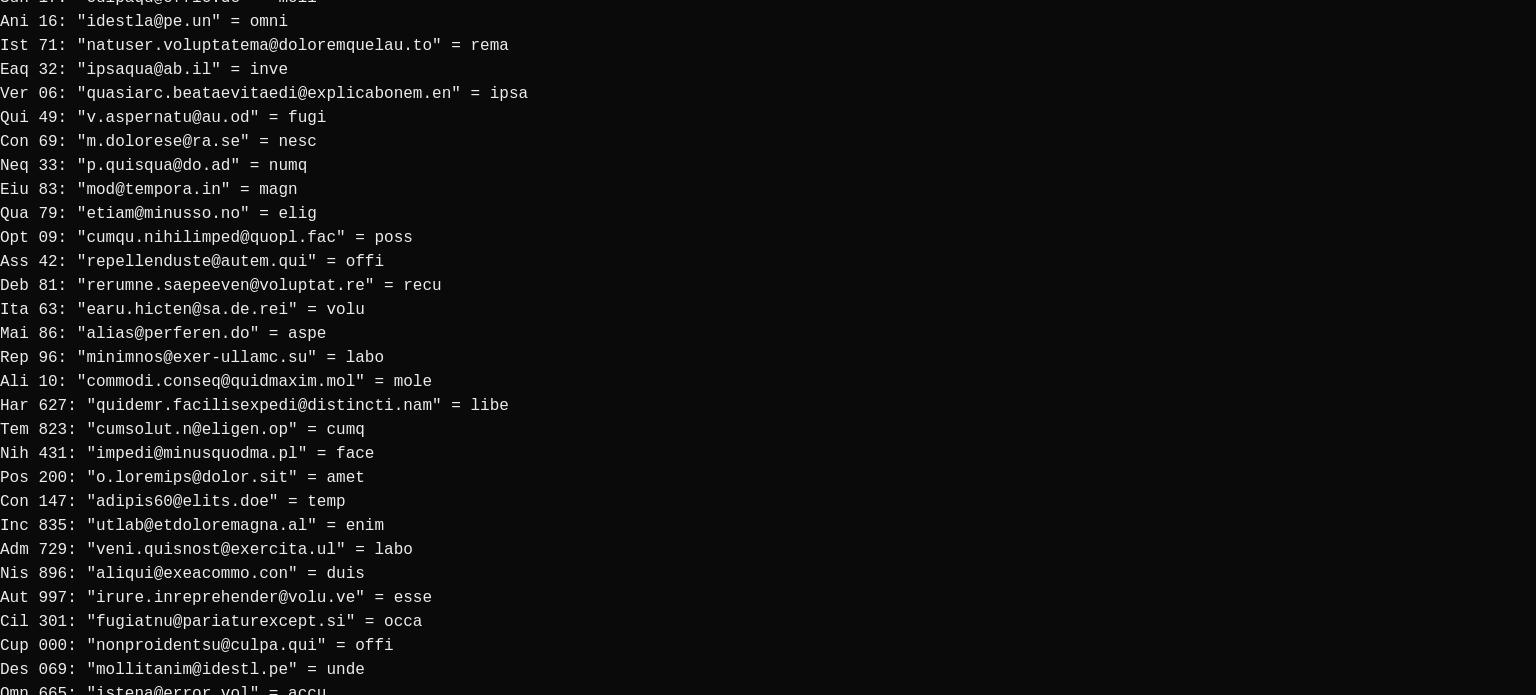 scroll, scrollTop: 2400, scrollLeft: 0, axis: vertical 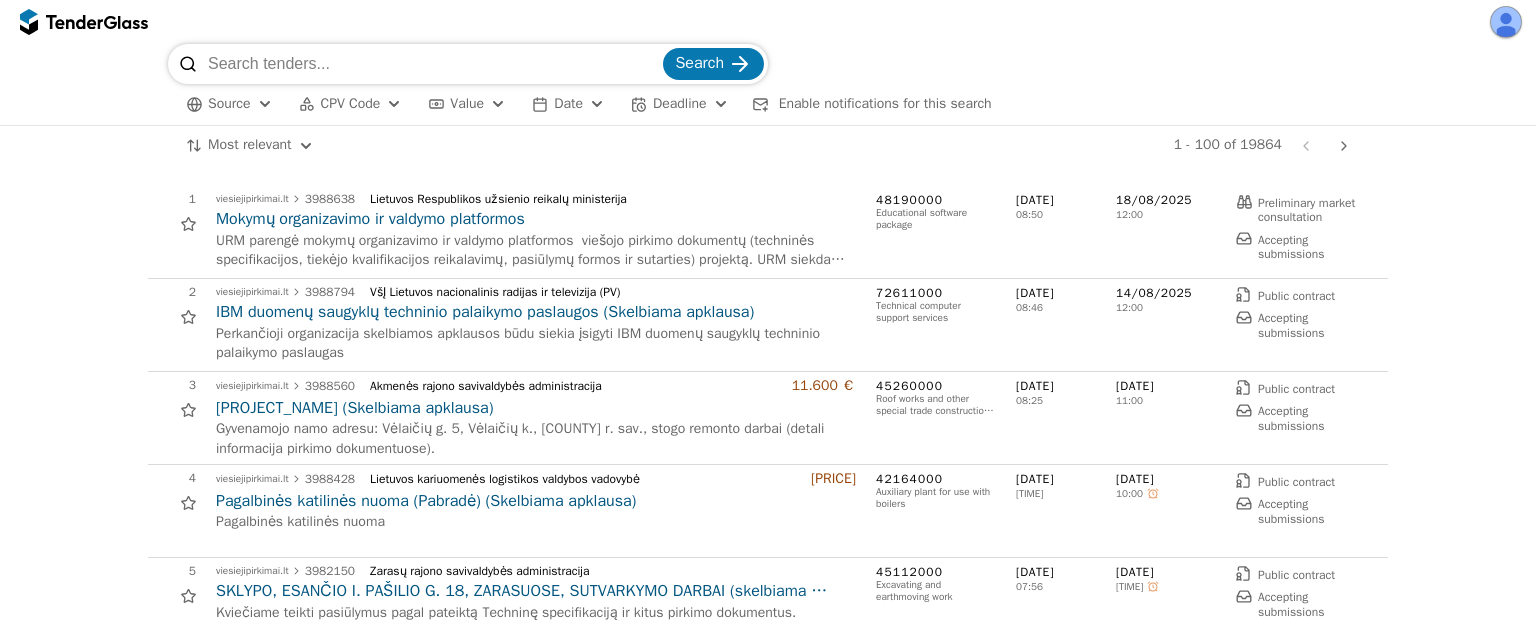 click on "Source CPV Code Type Buyer Value Date Deadline Enable notifications for this search All filters" at bounding box center (768, 104) 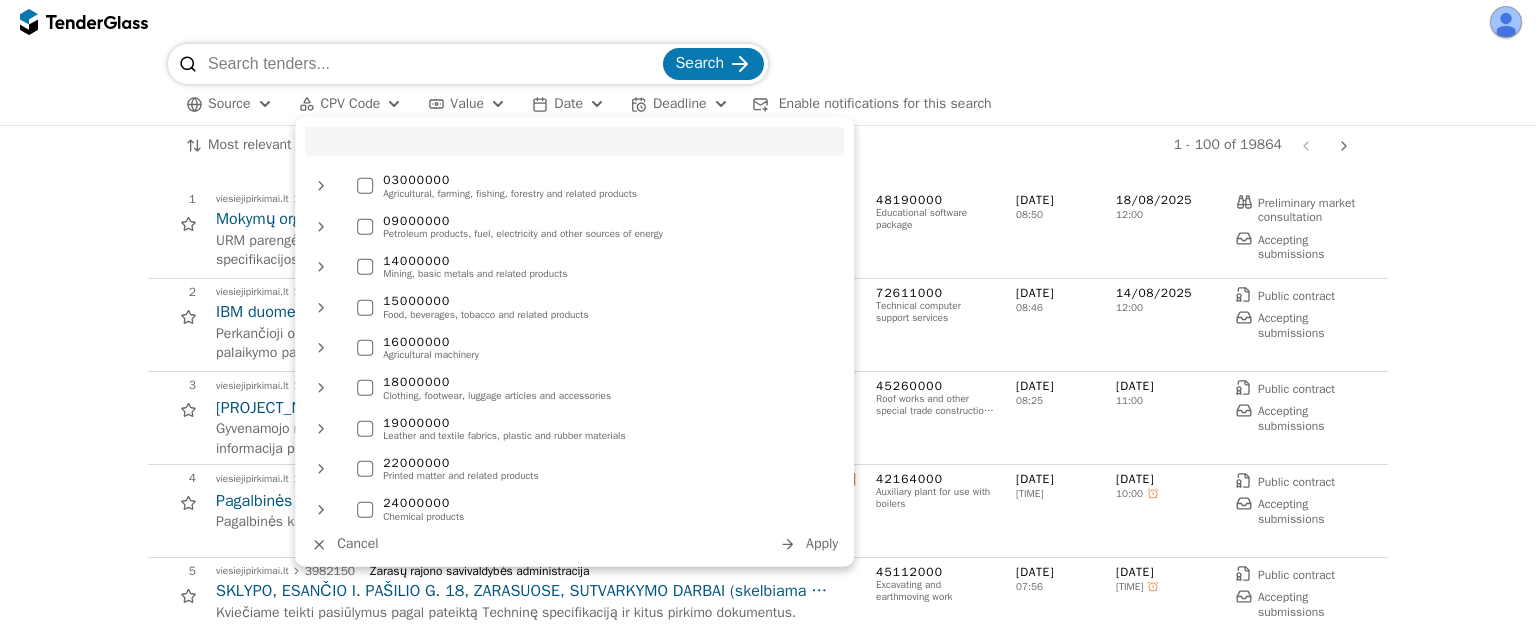 click on "Search Source CPV Code Type Buyer Value Date Deadline Enable notifications for this search All filters" at bounding box center [768, 84] 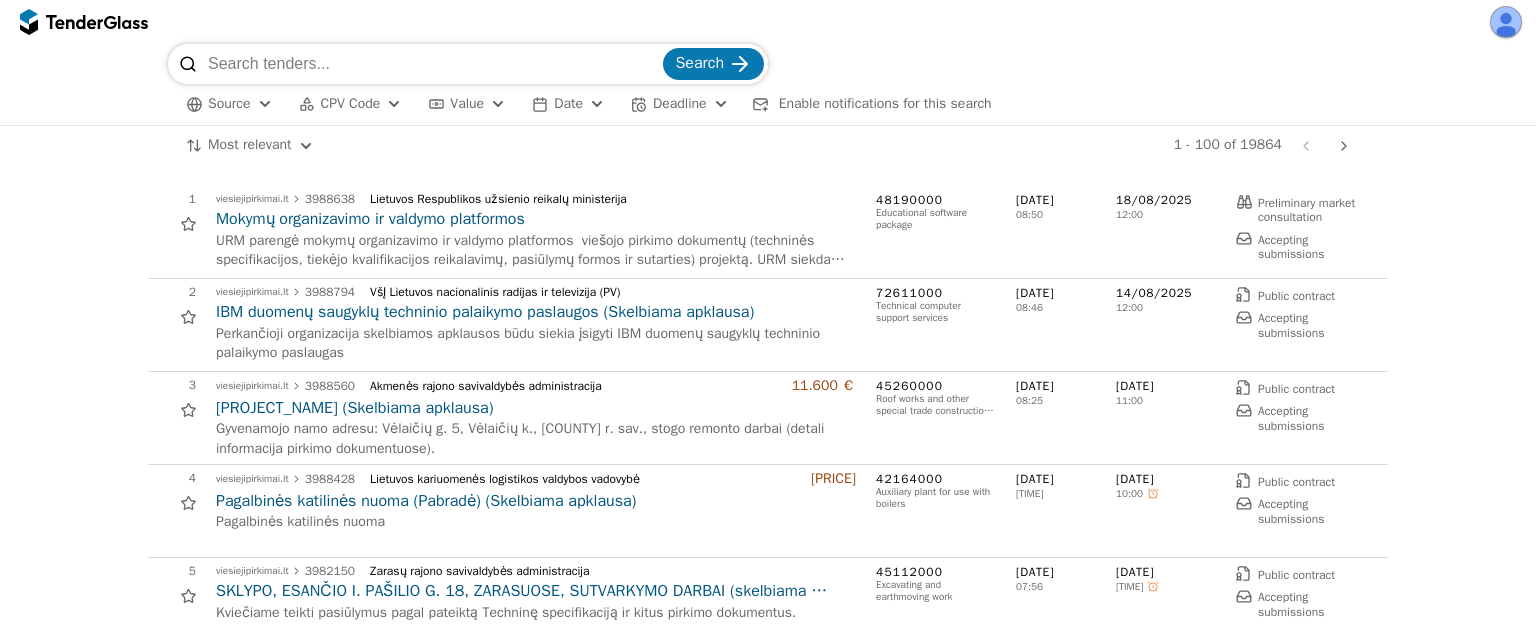 click at bounding box center [433, 64] 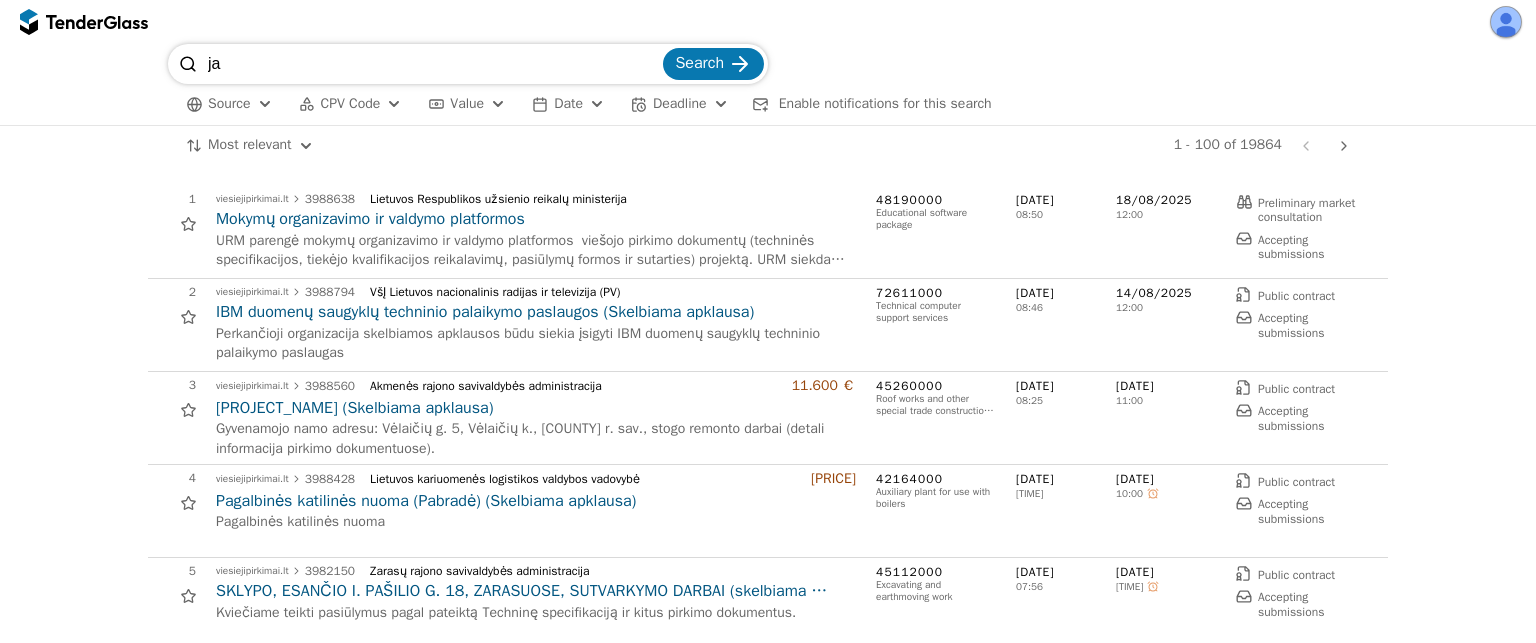type on "j" 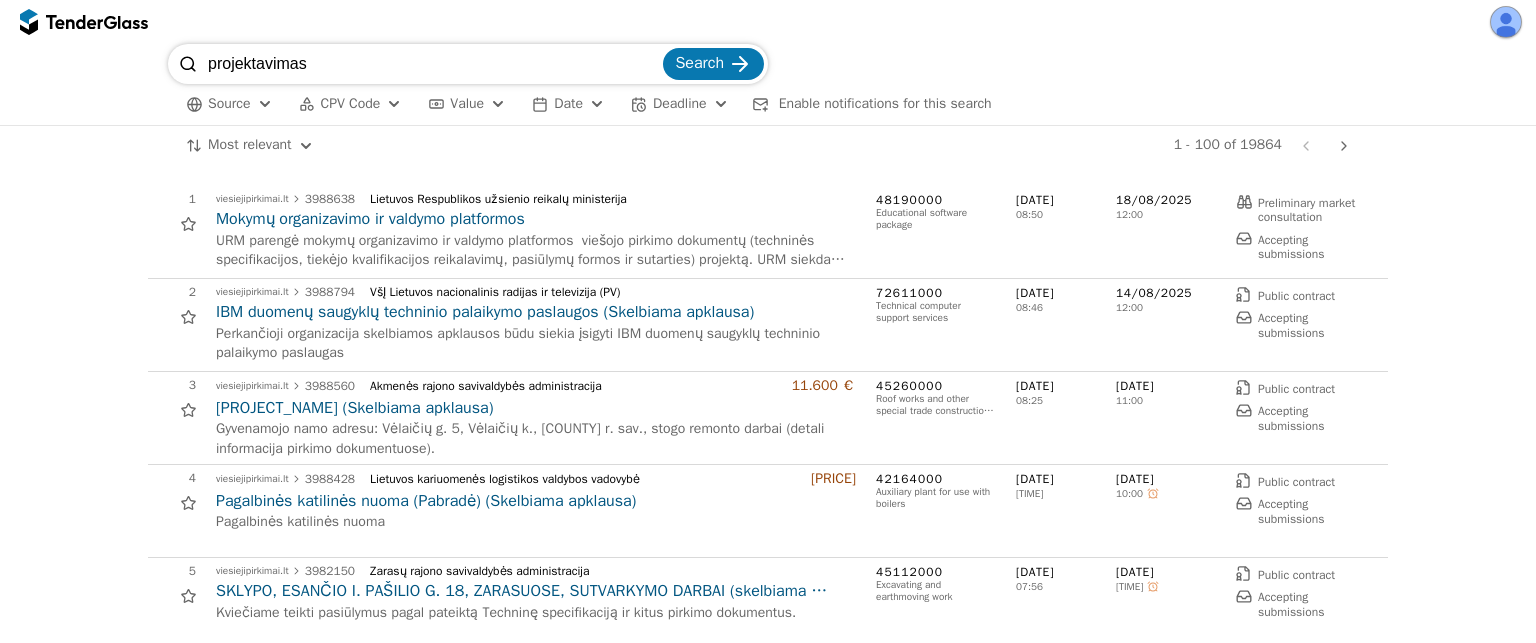 type on "projektavimas" 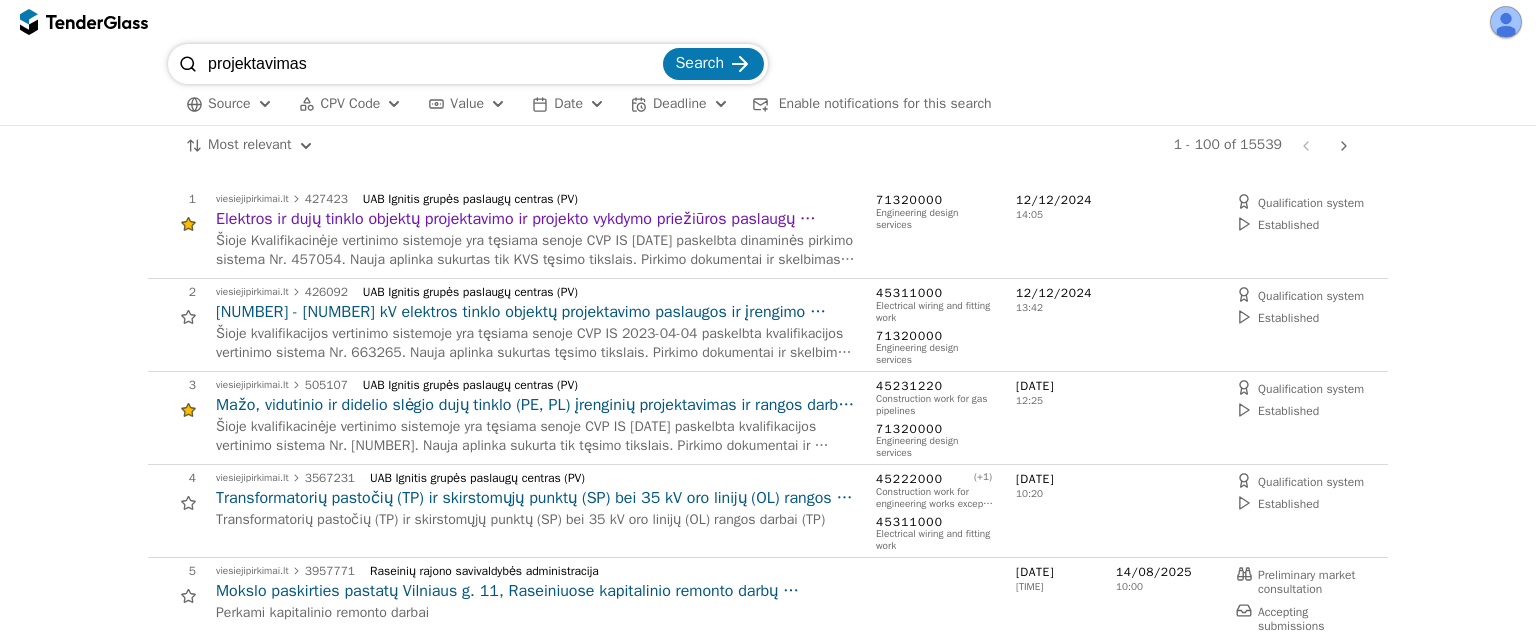 click at bounding box center [1506, 22] 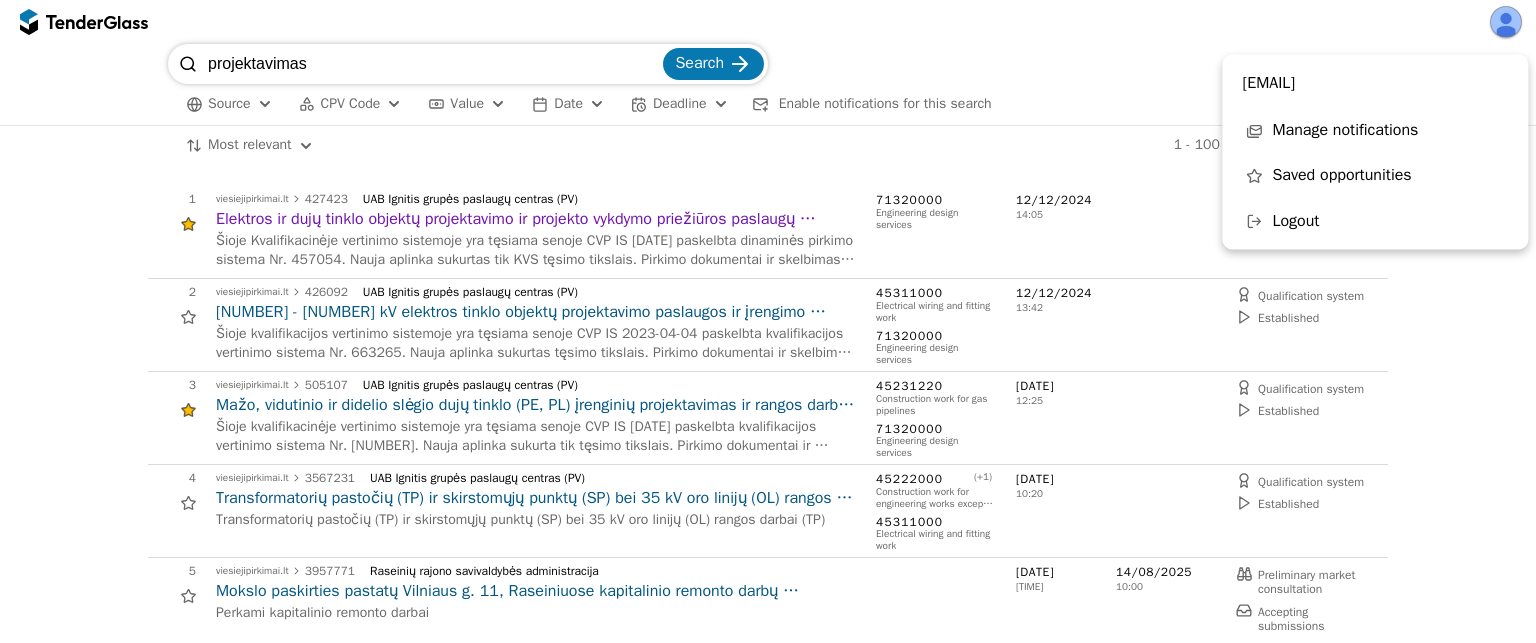 click on "projektavimas Search" at bounding box center [768, 64] 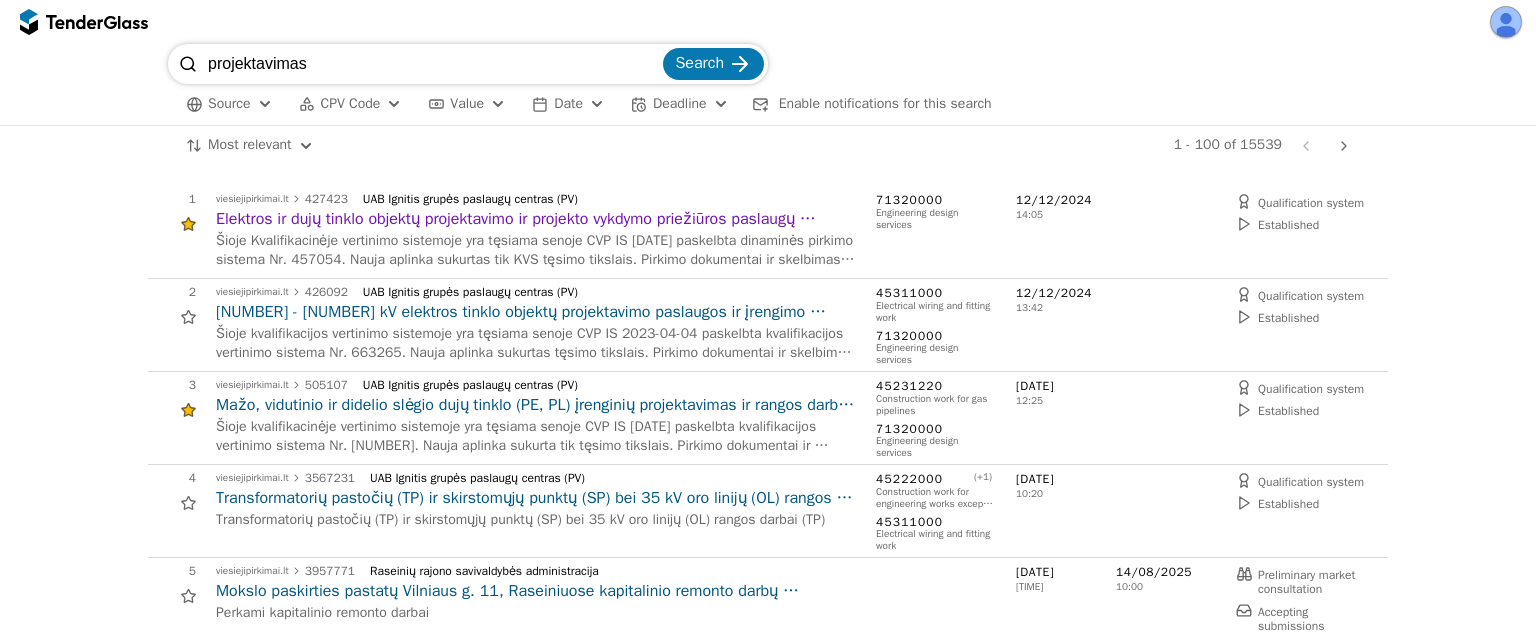 click on "Elektros ir dujų tinklo objektų projektavimo ir projekto vykdymo priežiūros paslaugų kvalifikacijos vertinimo sistema (Seno CVP IS Nr. [NUMBER])" at bounding box center (536, 219) 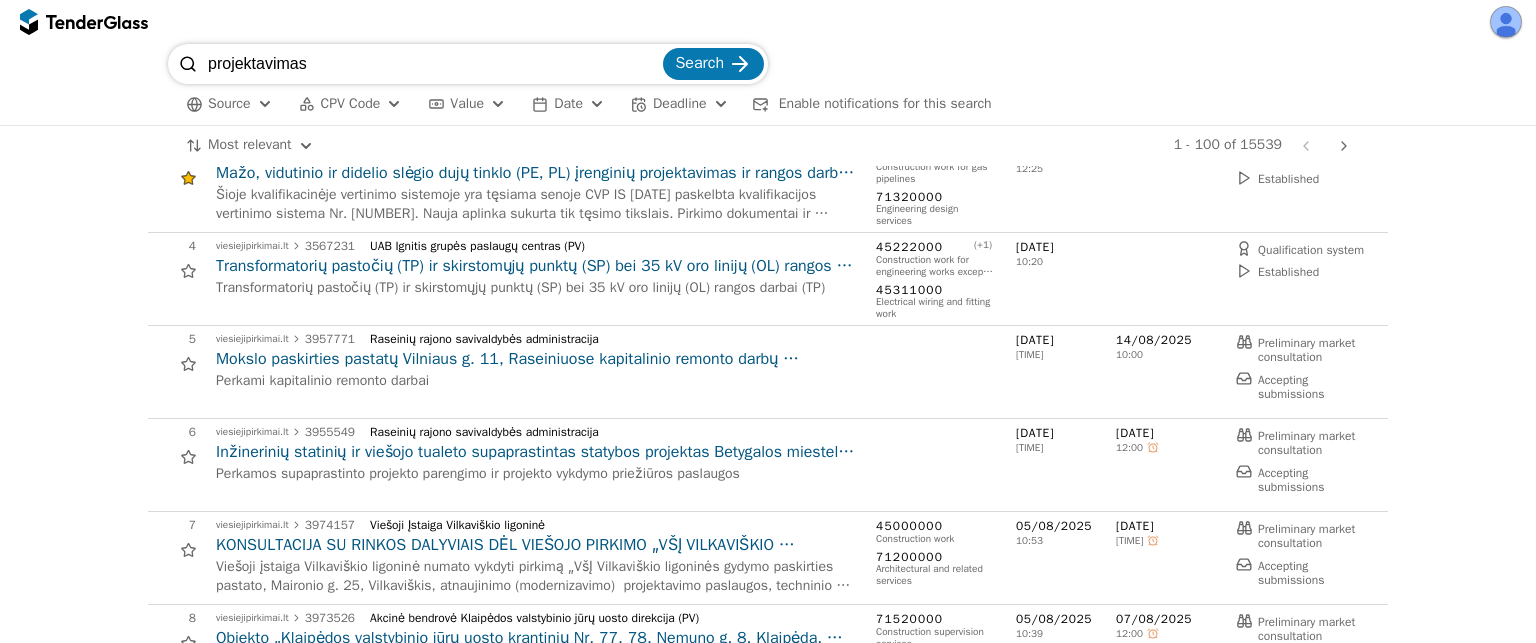 scroll, scrollTop: 0, scrollLeft: 0, axis: both 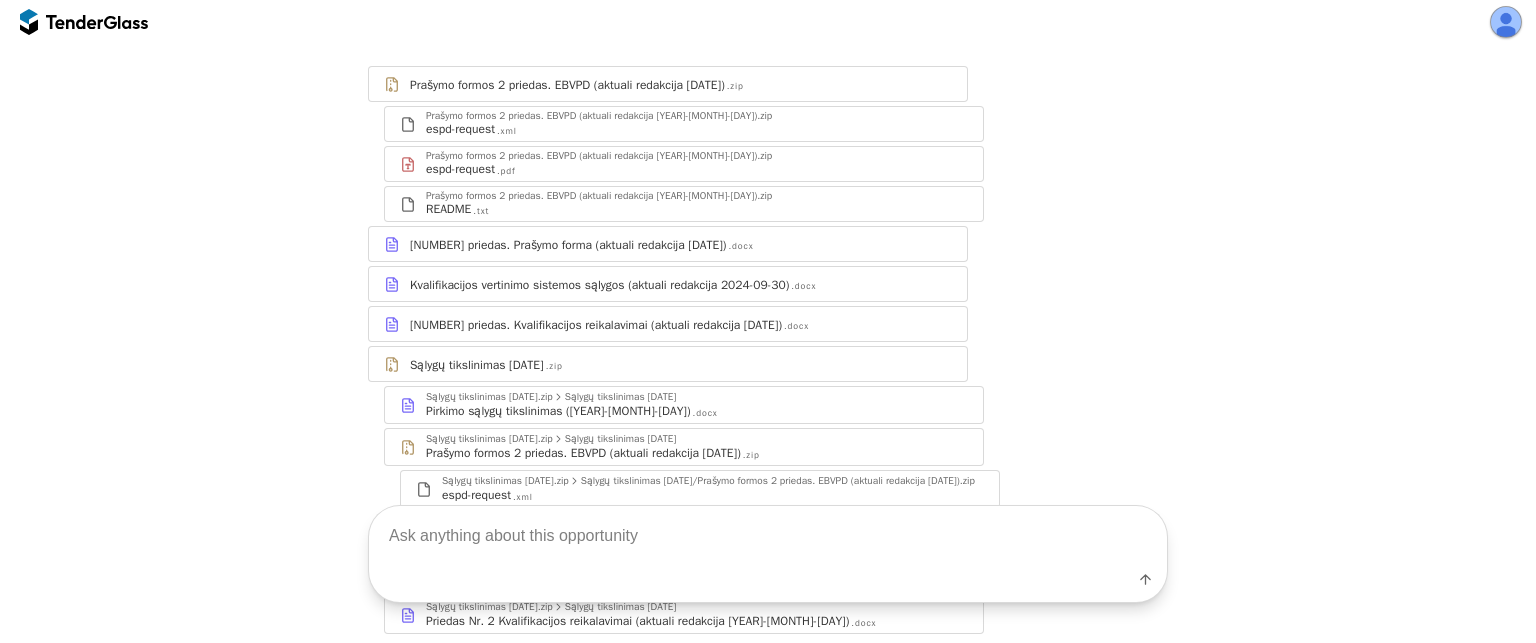 click on "[NUMBER] priedas. Prašymo forma (aktuali redakcija [DATE])" at bounding box center (568, 245) 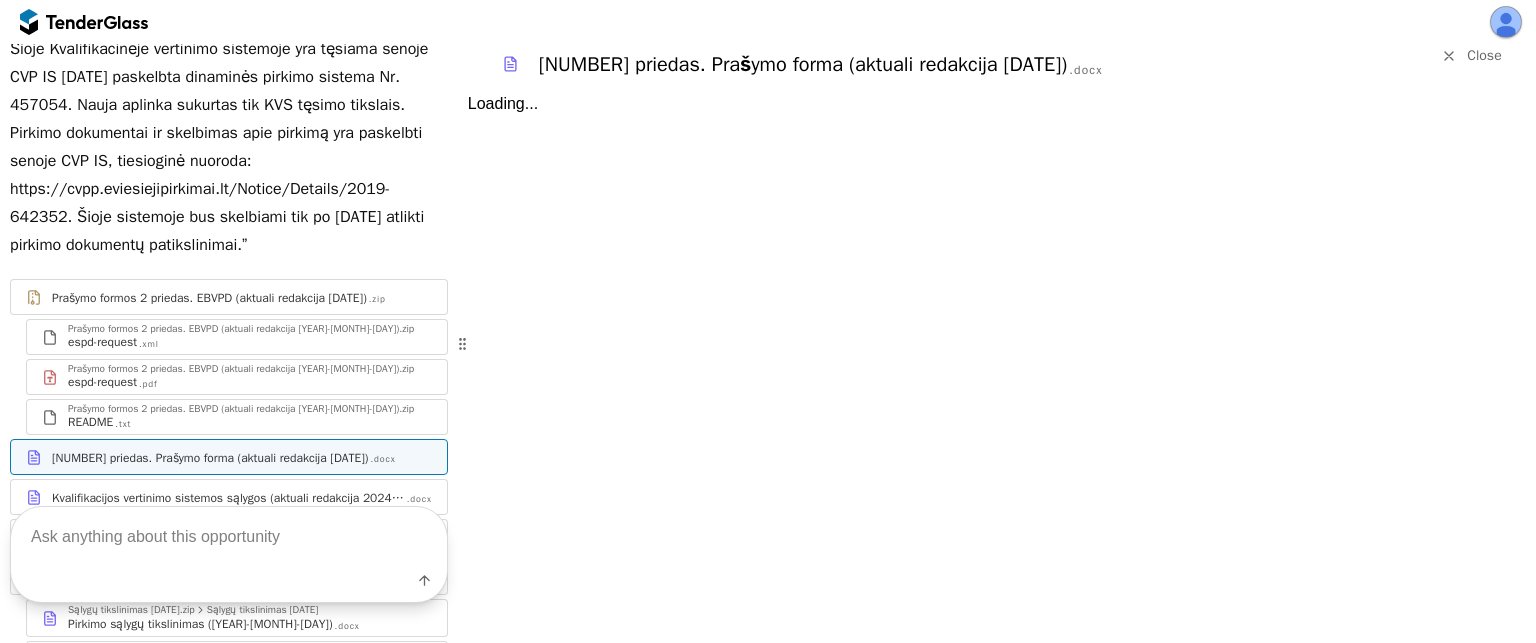 scroll, scrollTop: 360, scrollLeft: 0, axis: vertical 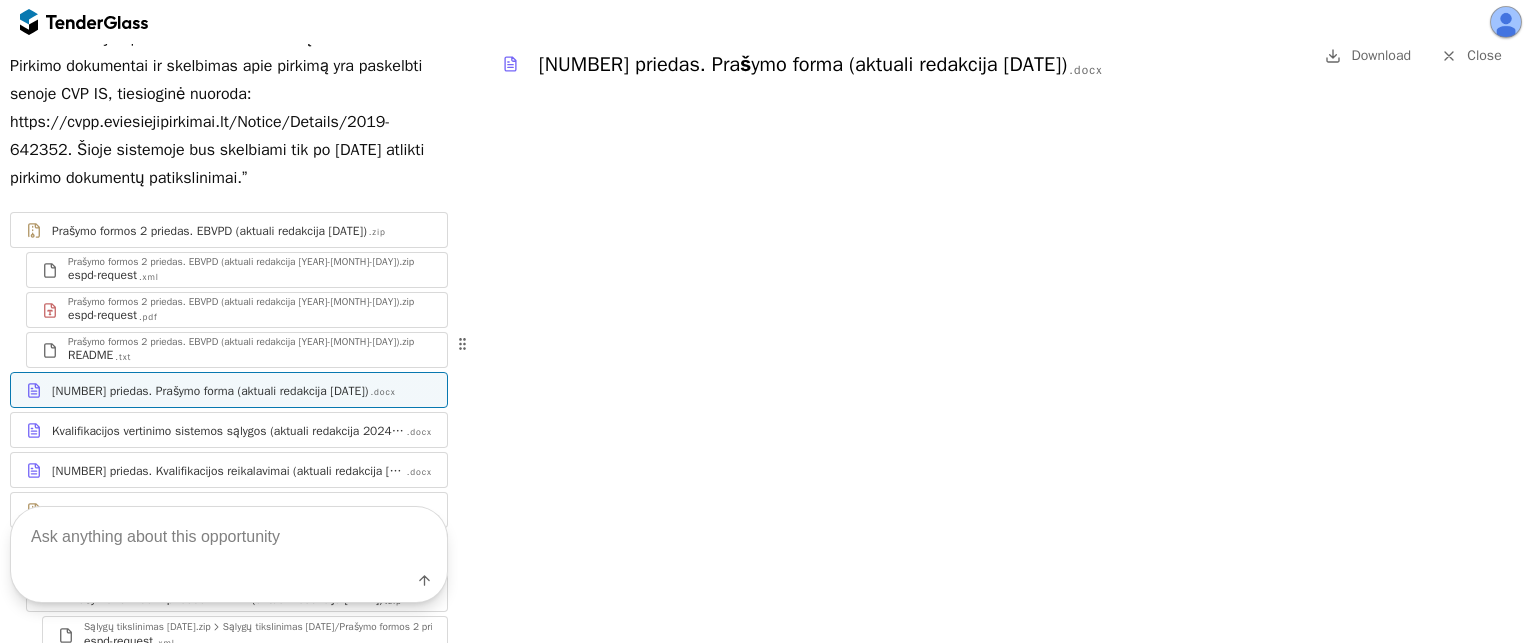click on "Kvalifikacijos vertinimo sistemos sąlygos (aktuali redakcija 2024-09-30)" at bounding box center [228, 431] 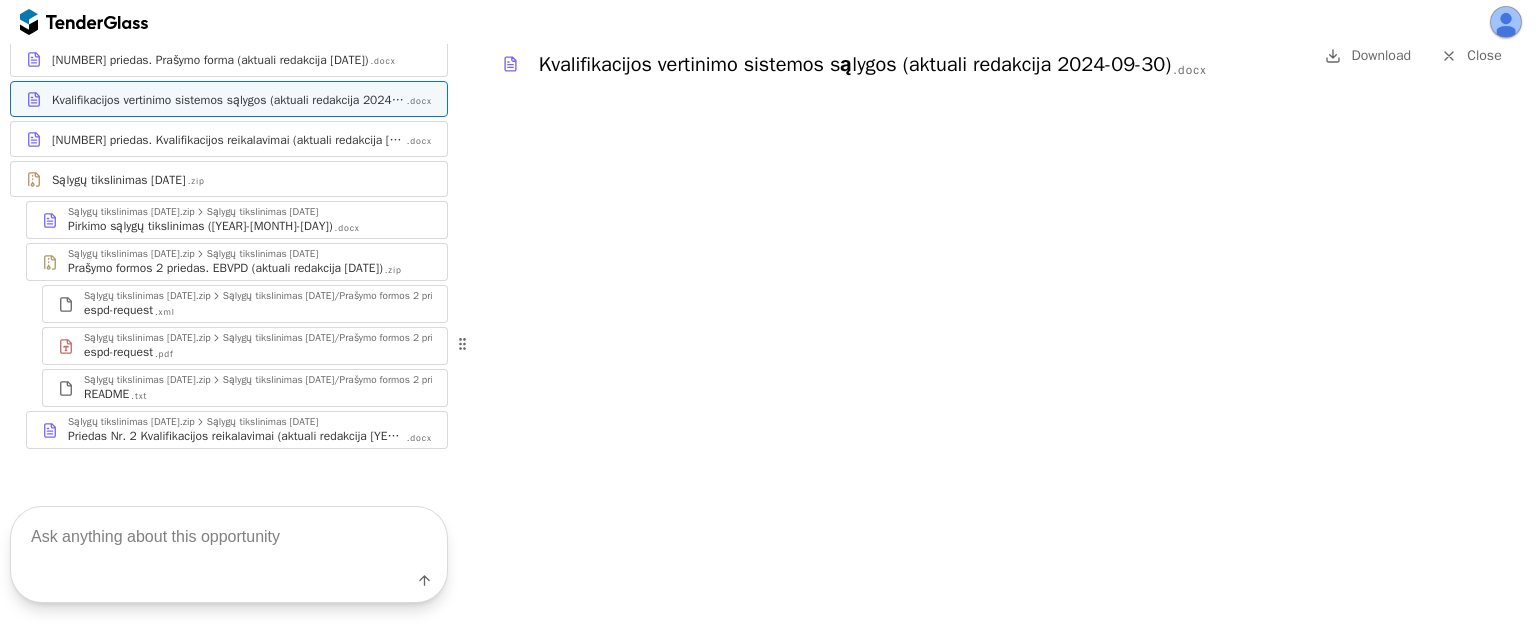 scroll, scrollTop: 695, scrollLeft: 0, axis: vertical 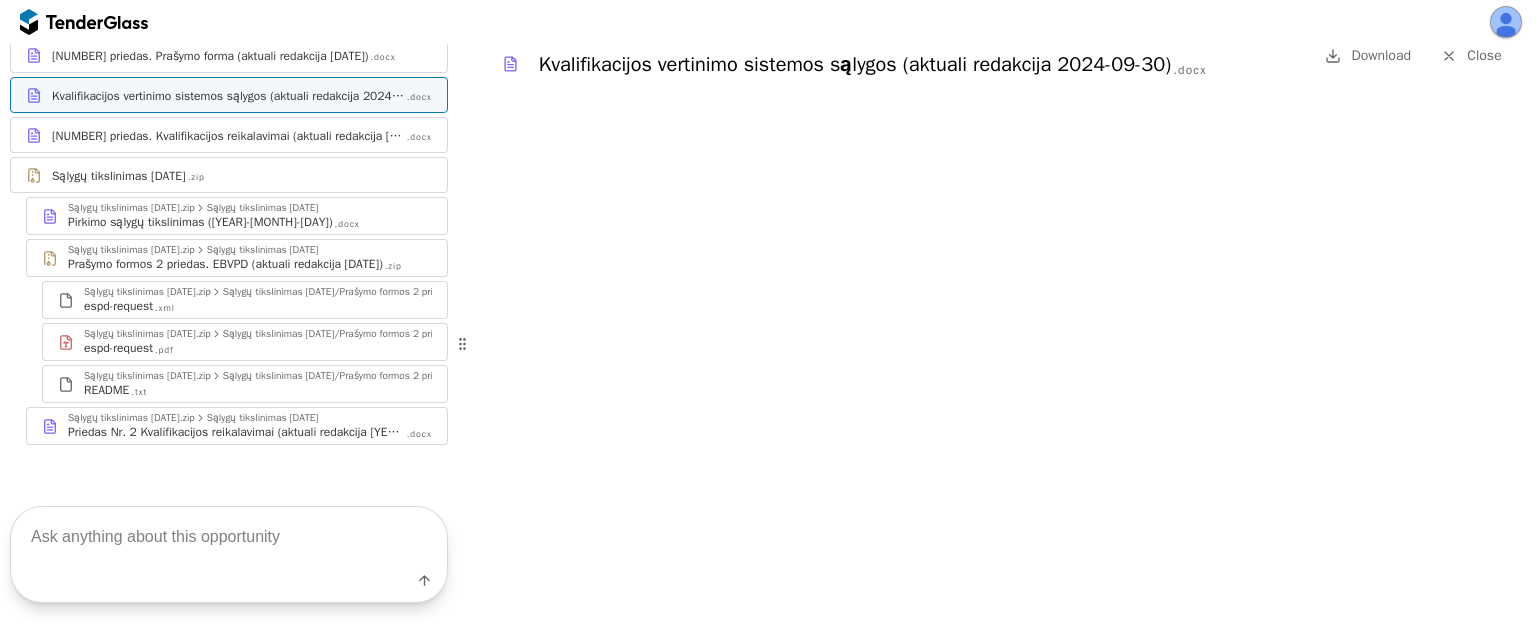 click on "Sąlygų tikslinimas [DATE]/Prašymo formos 2 priedas. EBVPD (aktuali redakcija [DATE]).zip" at bounding box center (420, 334) 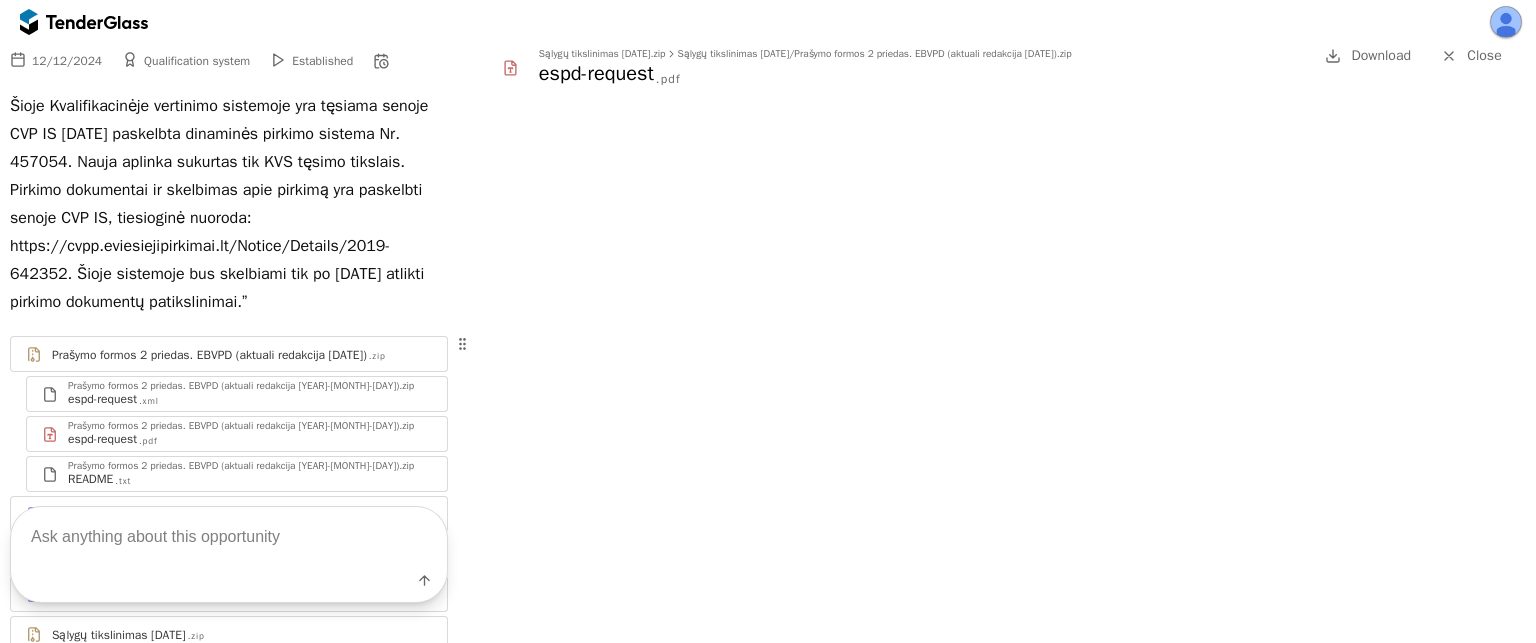 scroll, scrollTop: 242, scrollLeft: 0, axis: vertical 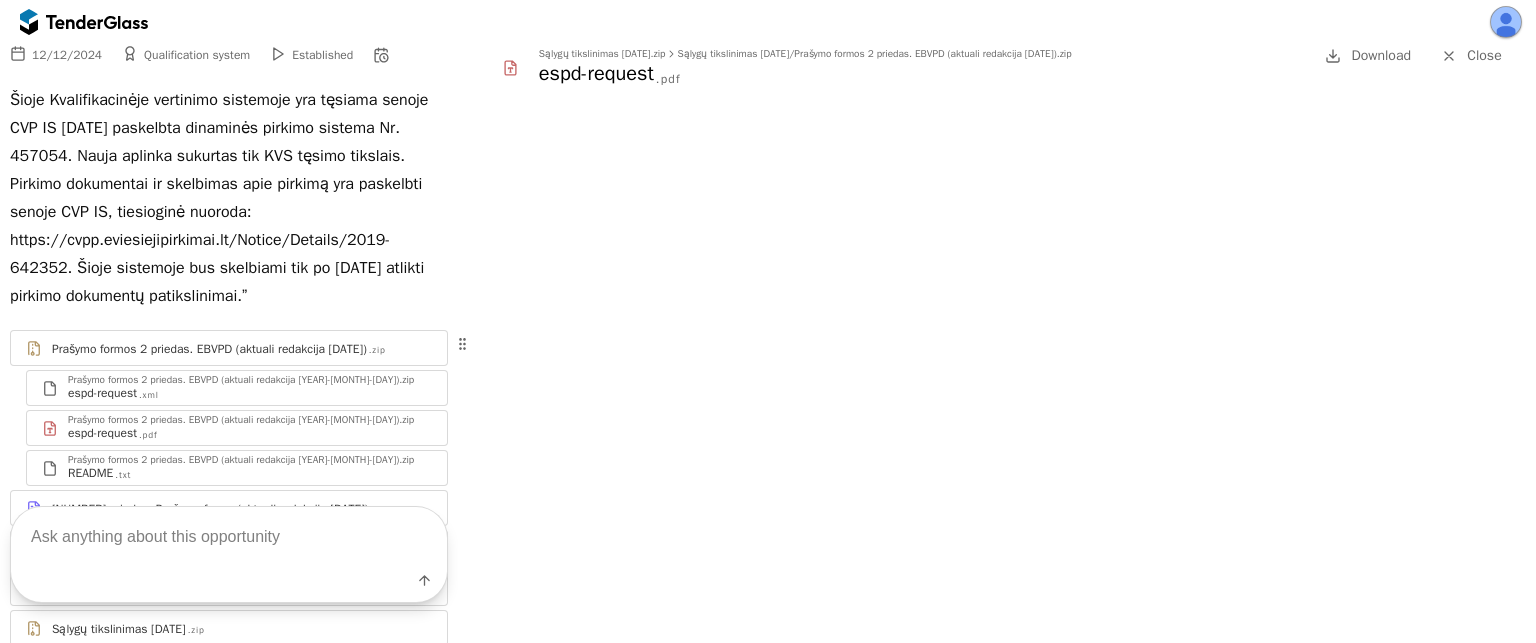 click on "Prašymo formos 2 priedas. EBVPD (aktuali redakcija [DATE])" at bounding box center [209, 349] 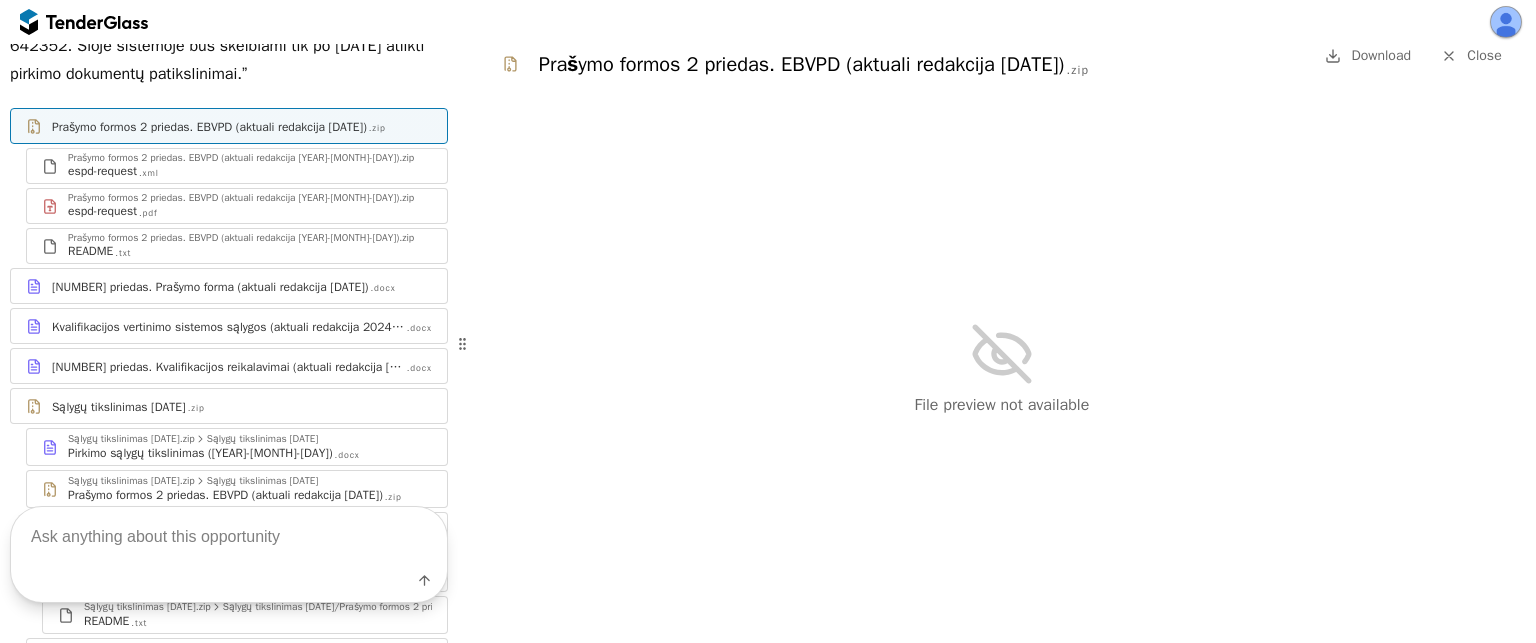 scroll, scrollTop: 471, scrollLeft: 0, axis: vertical 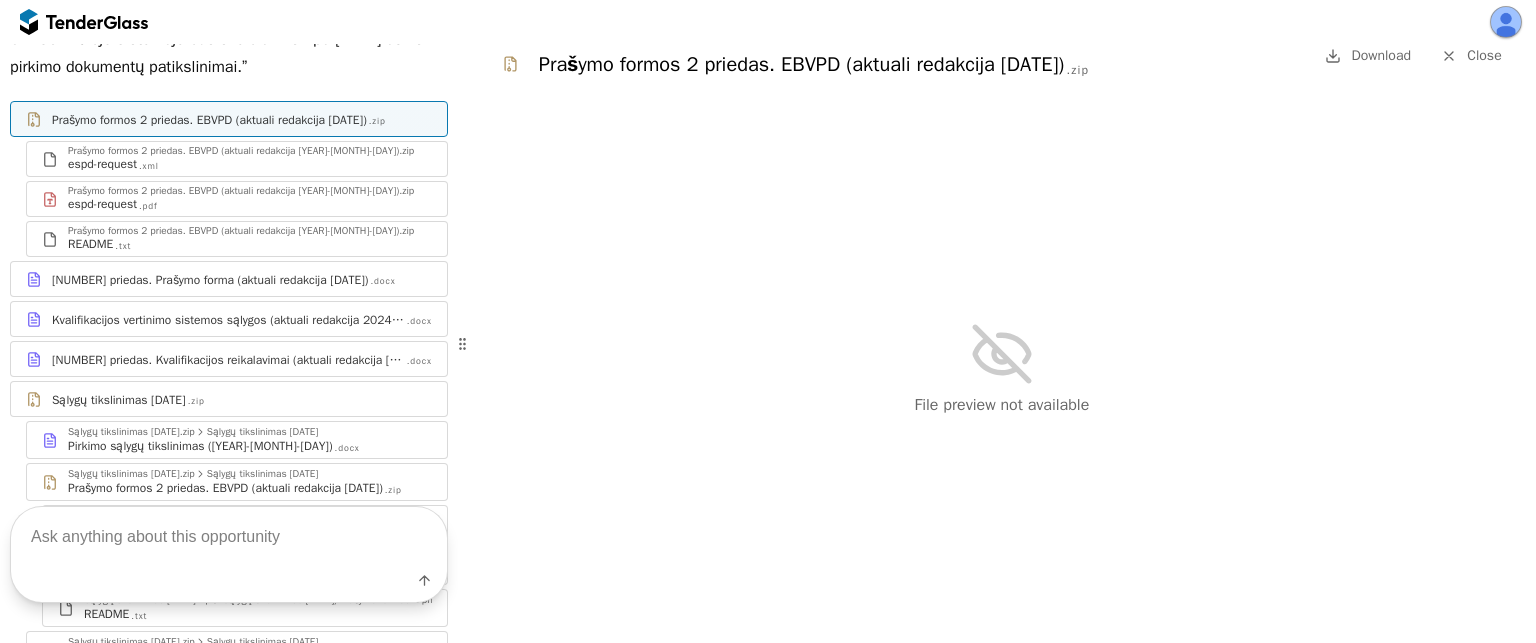 click on "[NUMBER] priedas. Prašymo forma (aktuali redakcija [DATE]) .docx" at bounding box center (229, 279) 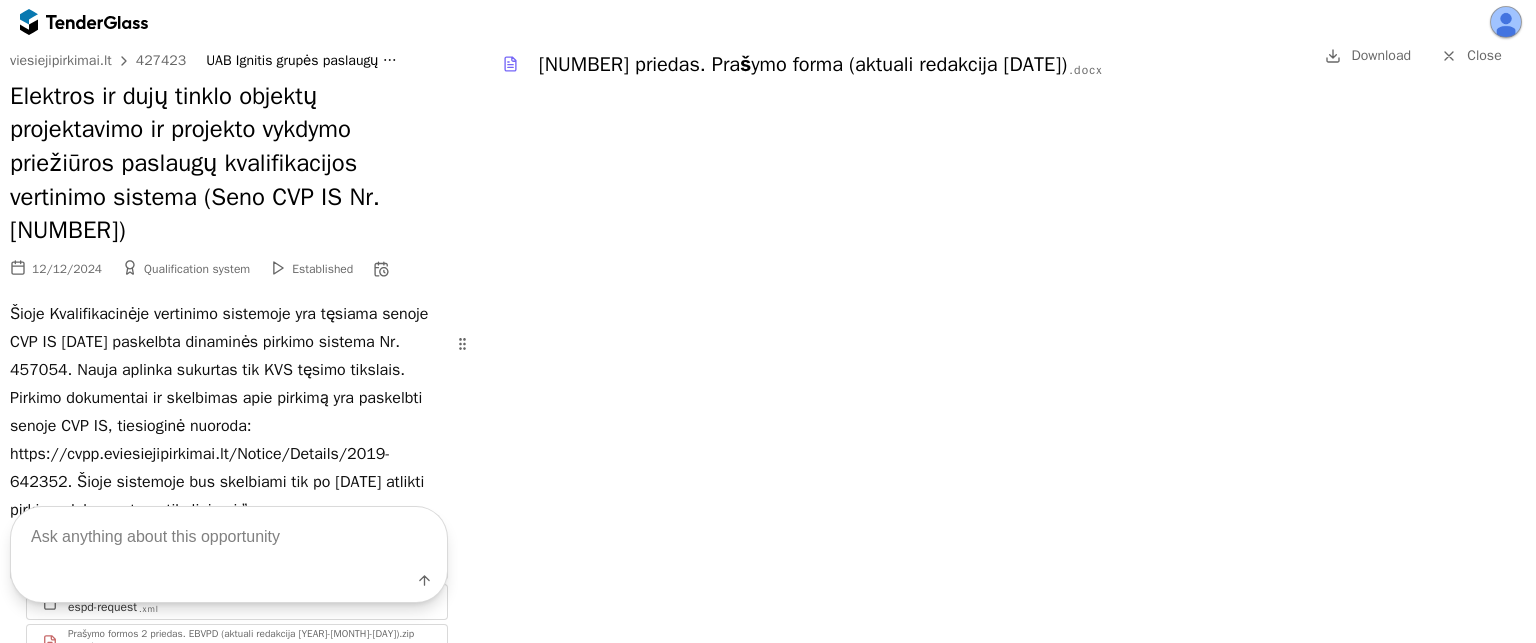 scroll, scrollTop: 0, scrollLeft: 0, axis: both 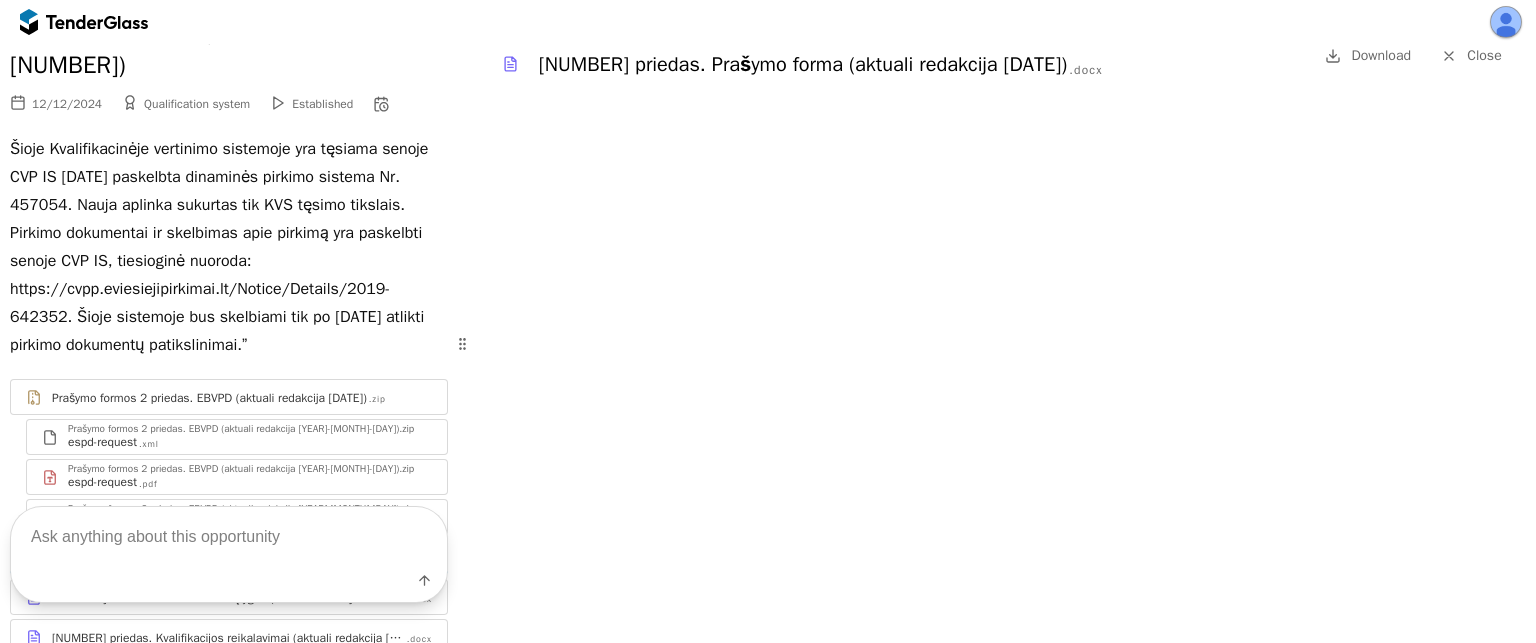 click at bounding box center (229, 536) 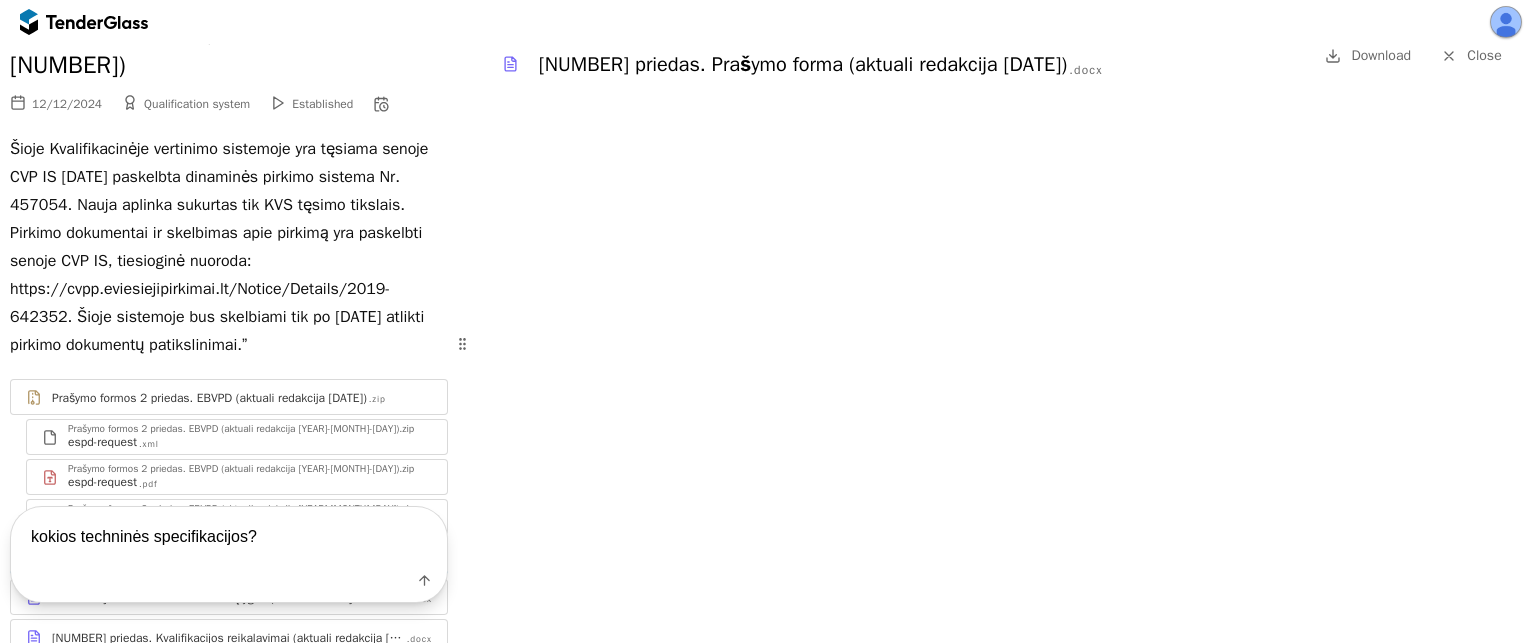 click on "kokios techninės specifikacijos?" at bounding box center [229, 536] 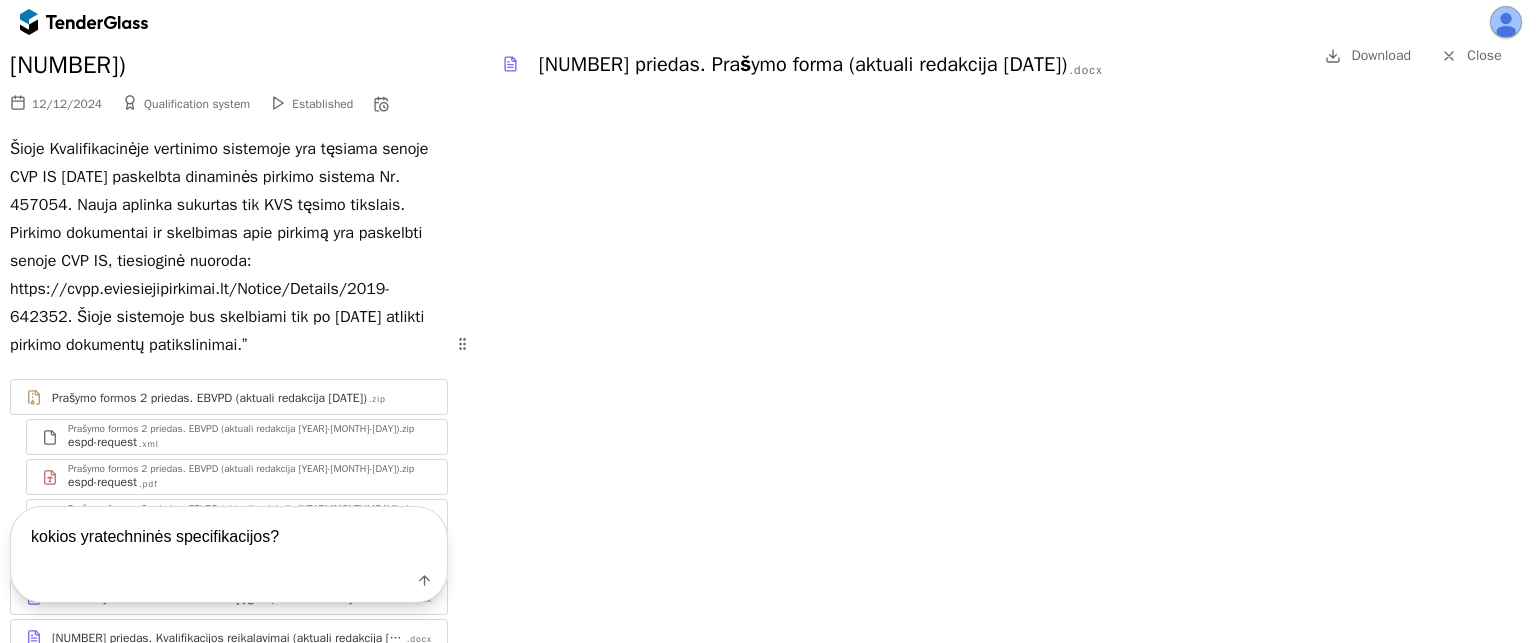 type on "kokios yra techninės specifikacijos?" 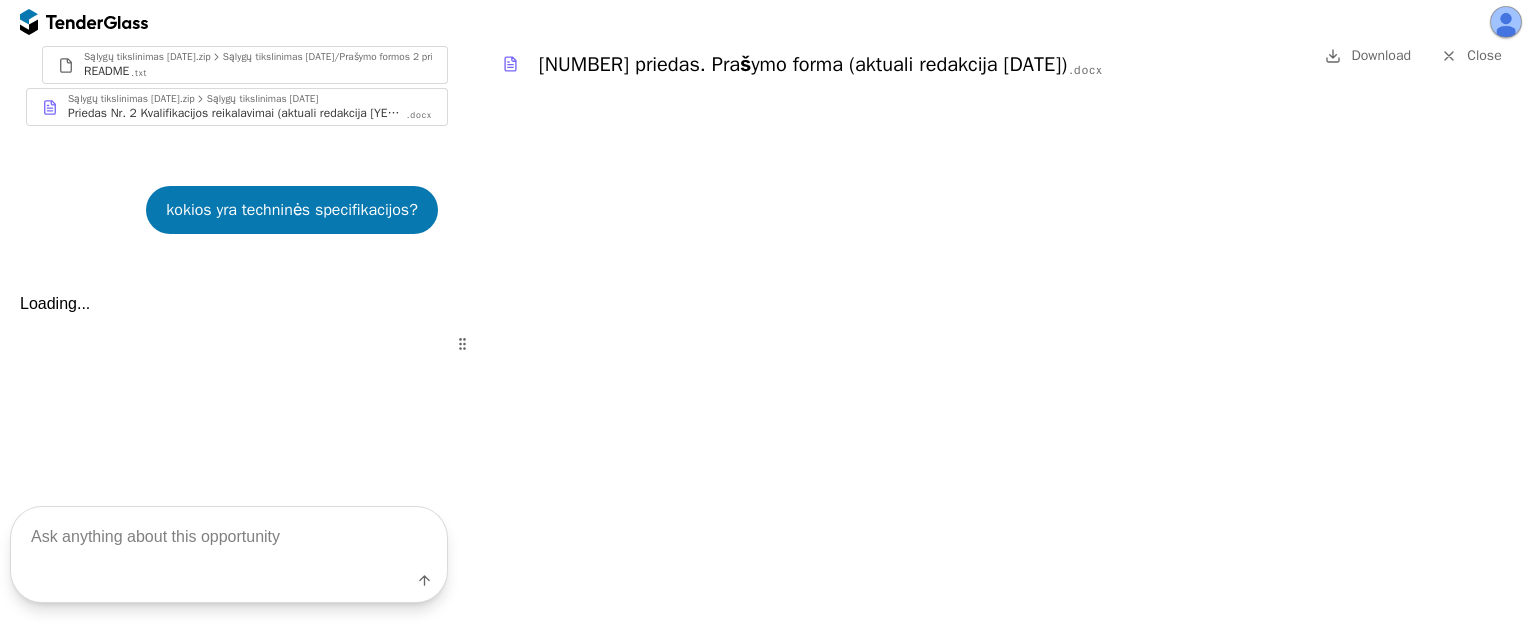 scroll, scrollTop: 1120, scrollLeft: 0, axis: vertical 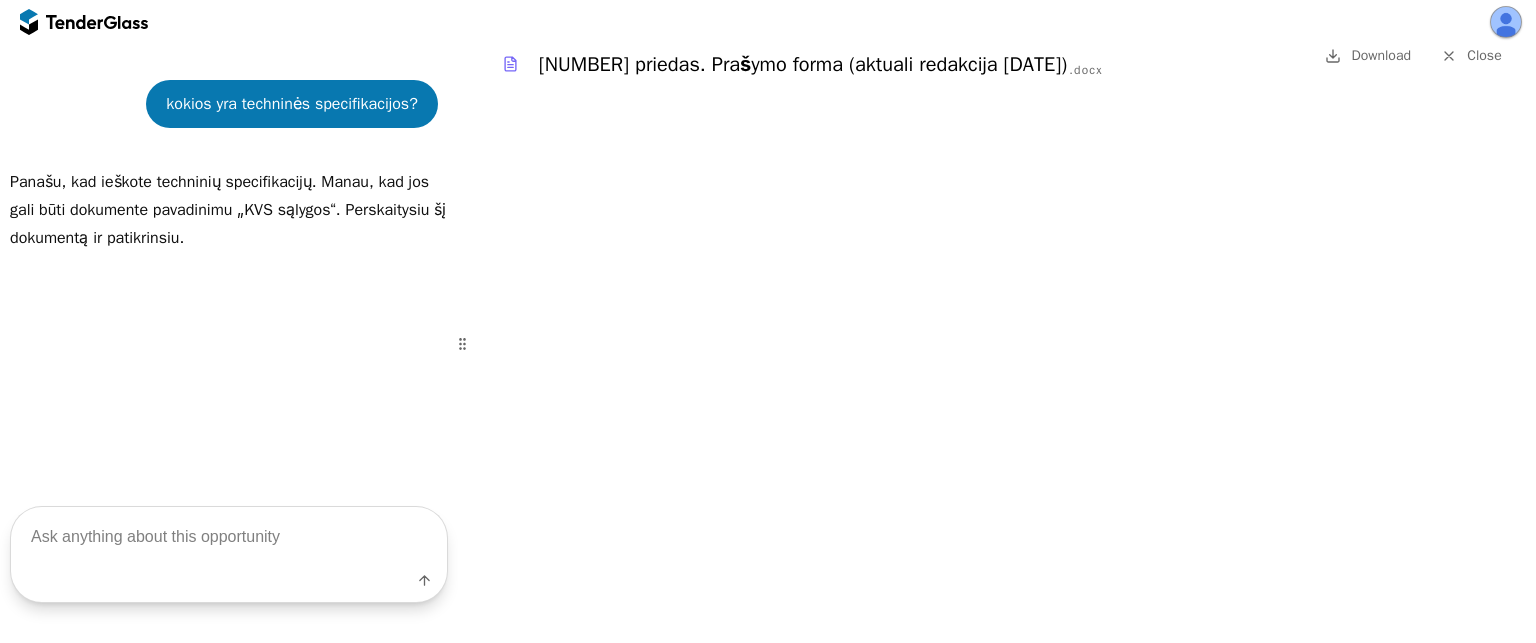 click at bounding box center (229, 536) 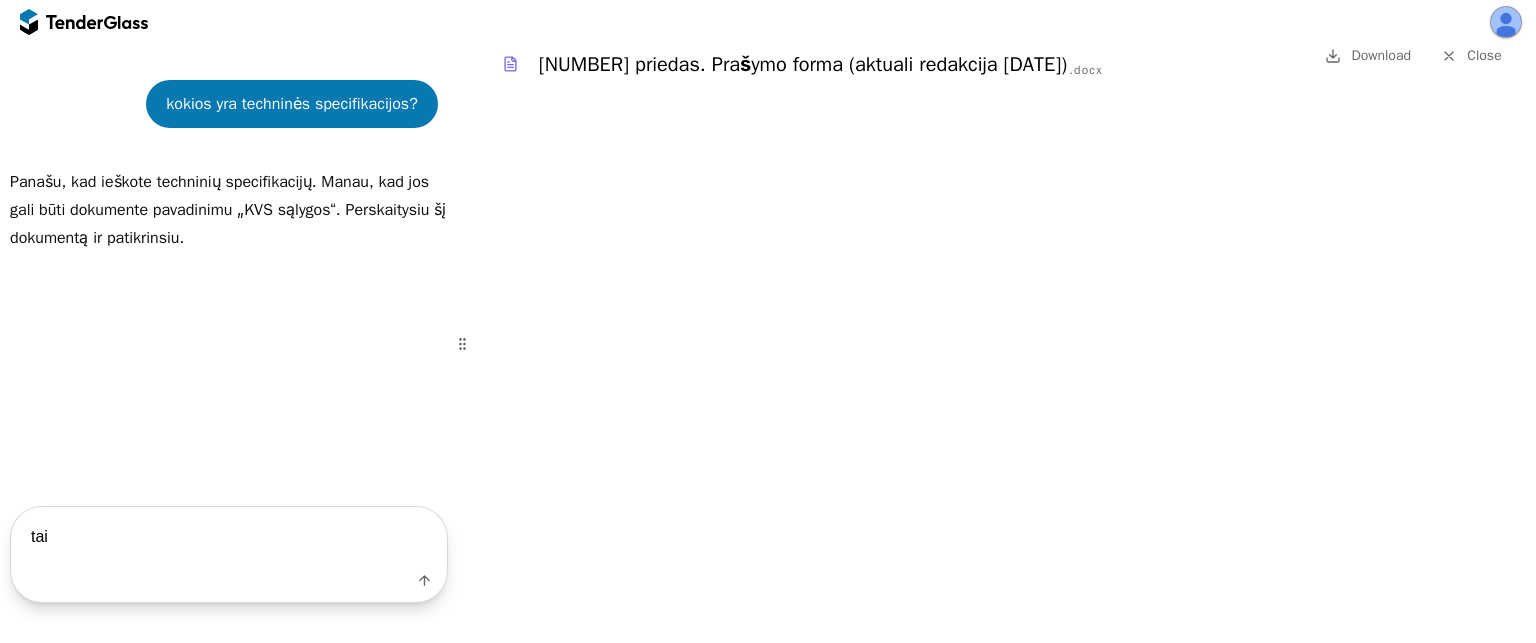 type on "taip" 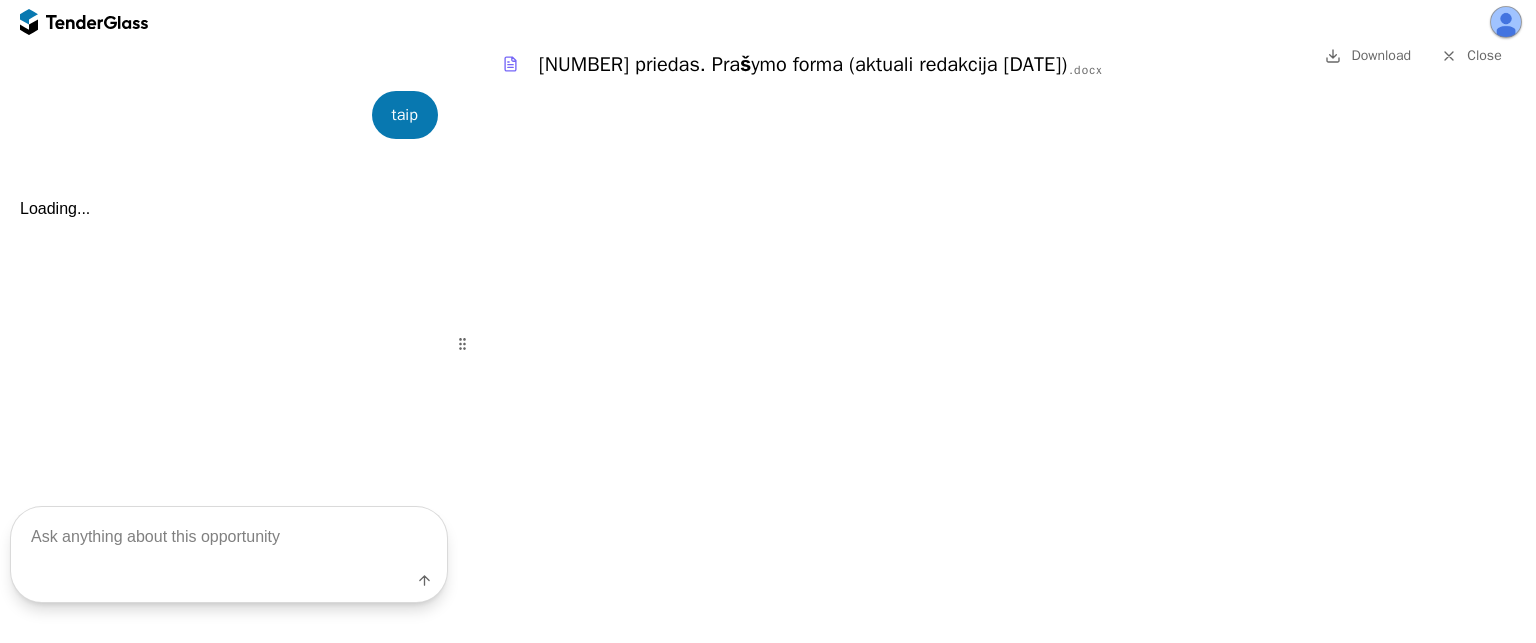 scroll, scrollTop: 1342, scrollLeft: 0, axis: vertical 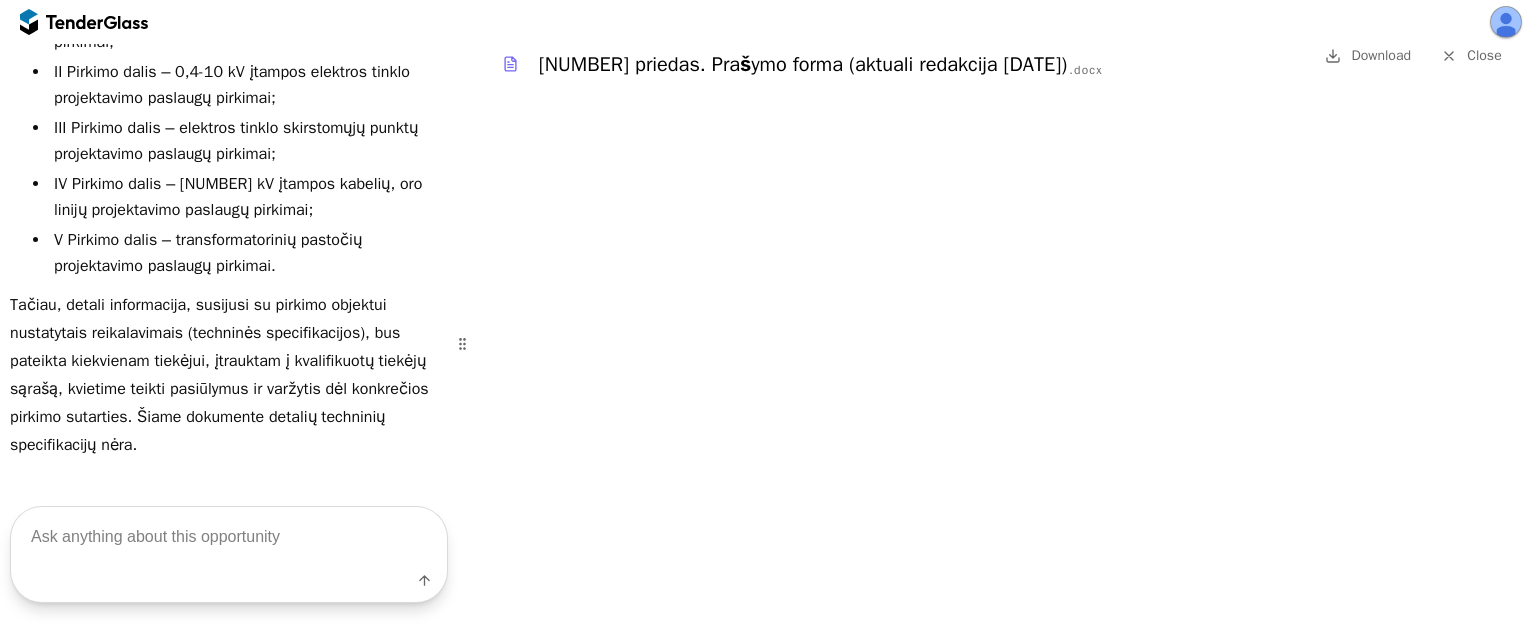 click at bounding box center (229, 536) 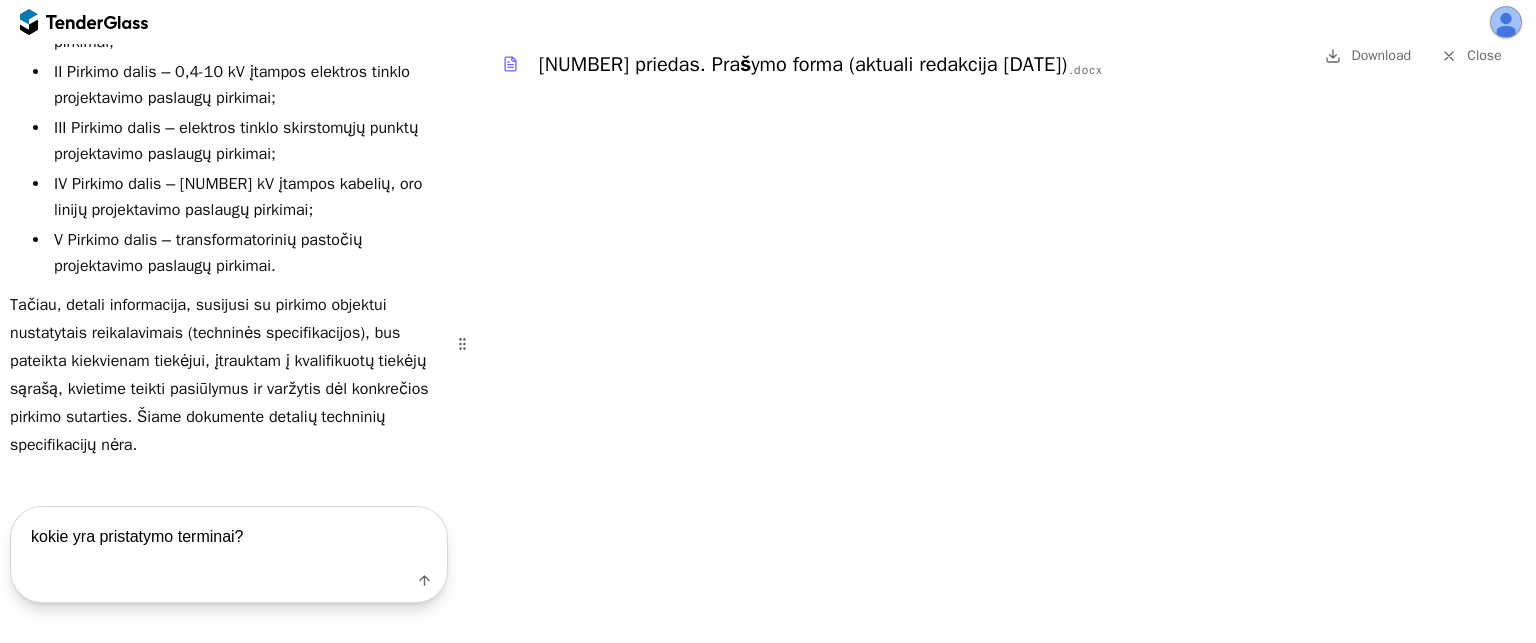 type 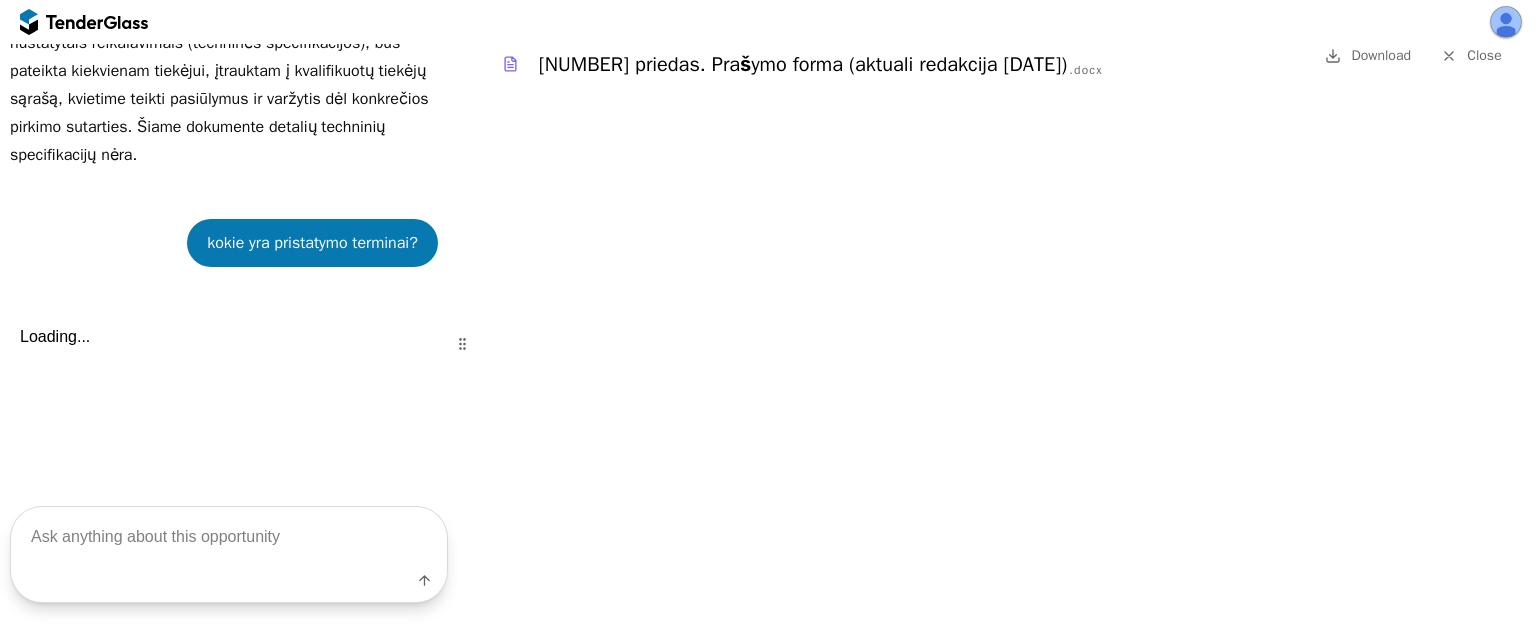 scroll, scrollTop: 2068, scrollLeft: 0, axis: vertical 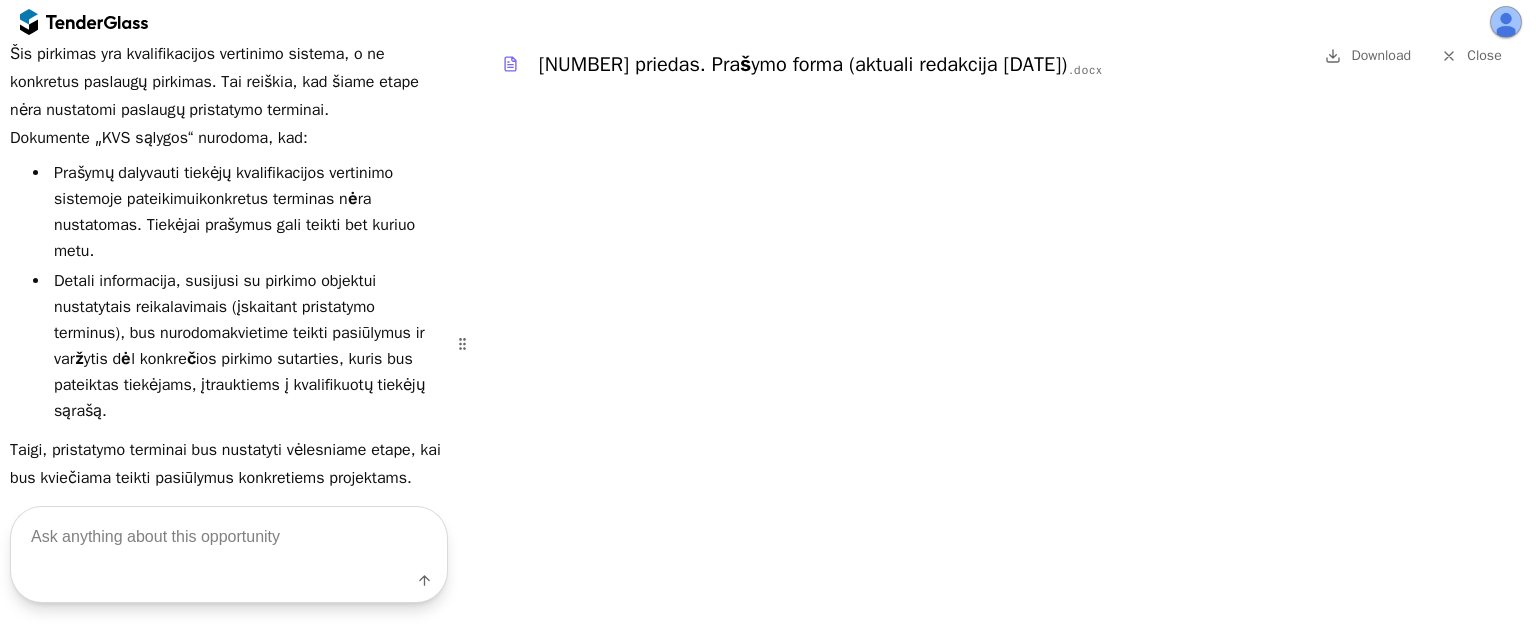 click at bounding box center [84, 22] 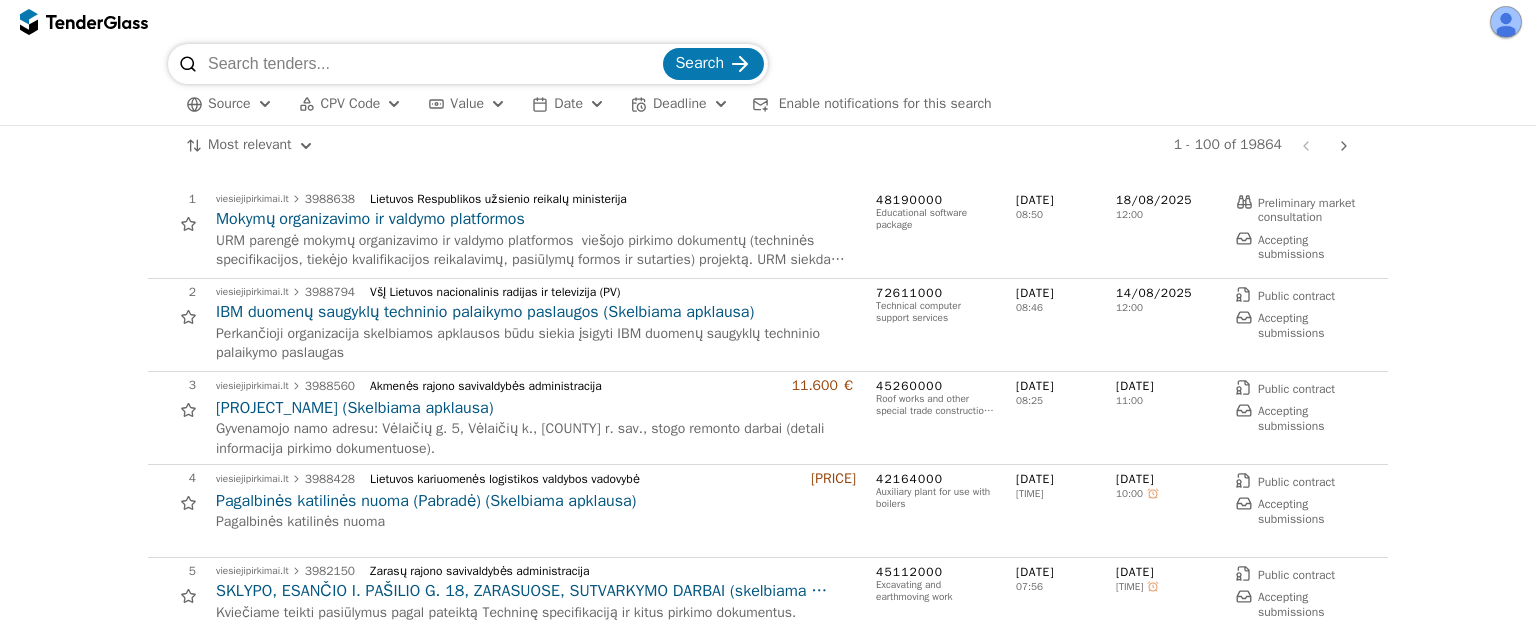 click on "Source" at bounding box center [229, 104] 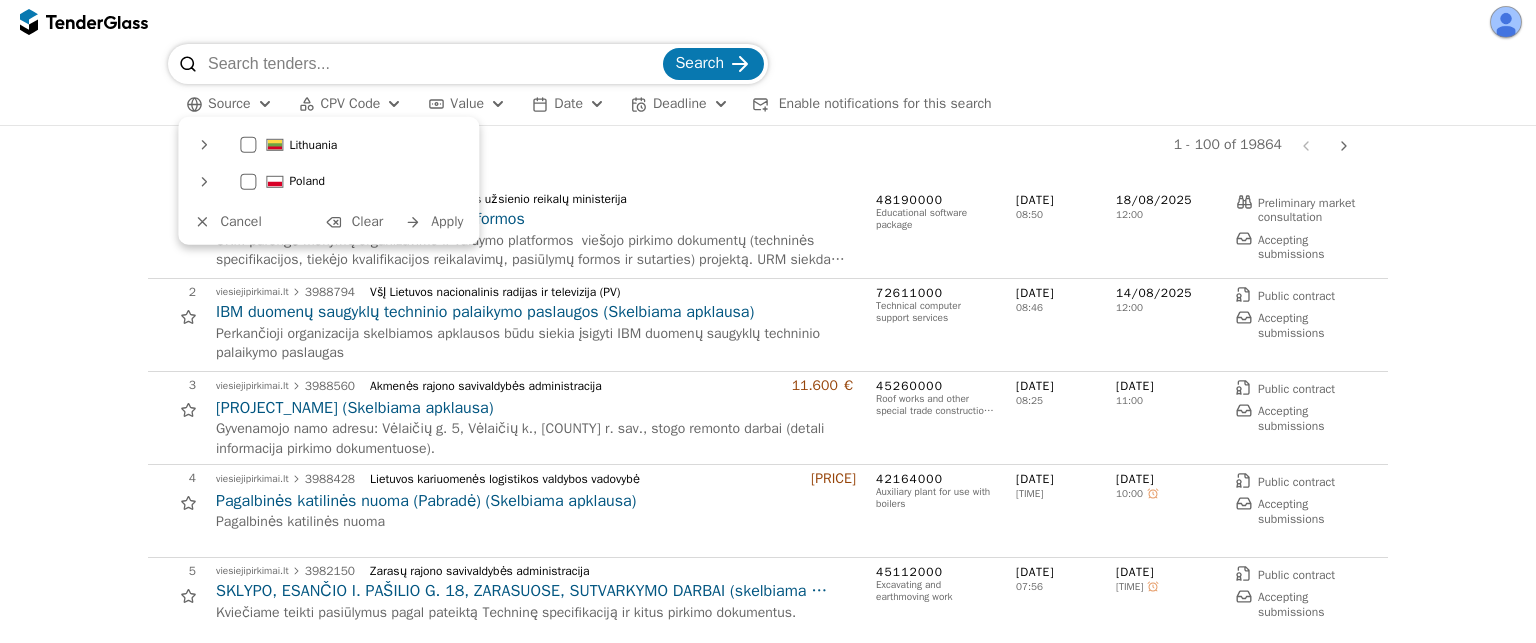 click at bounding box center [248, 181] 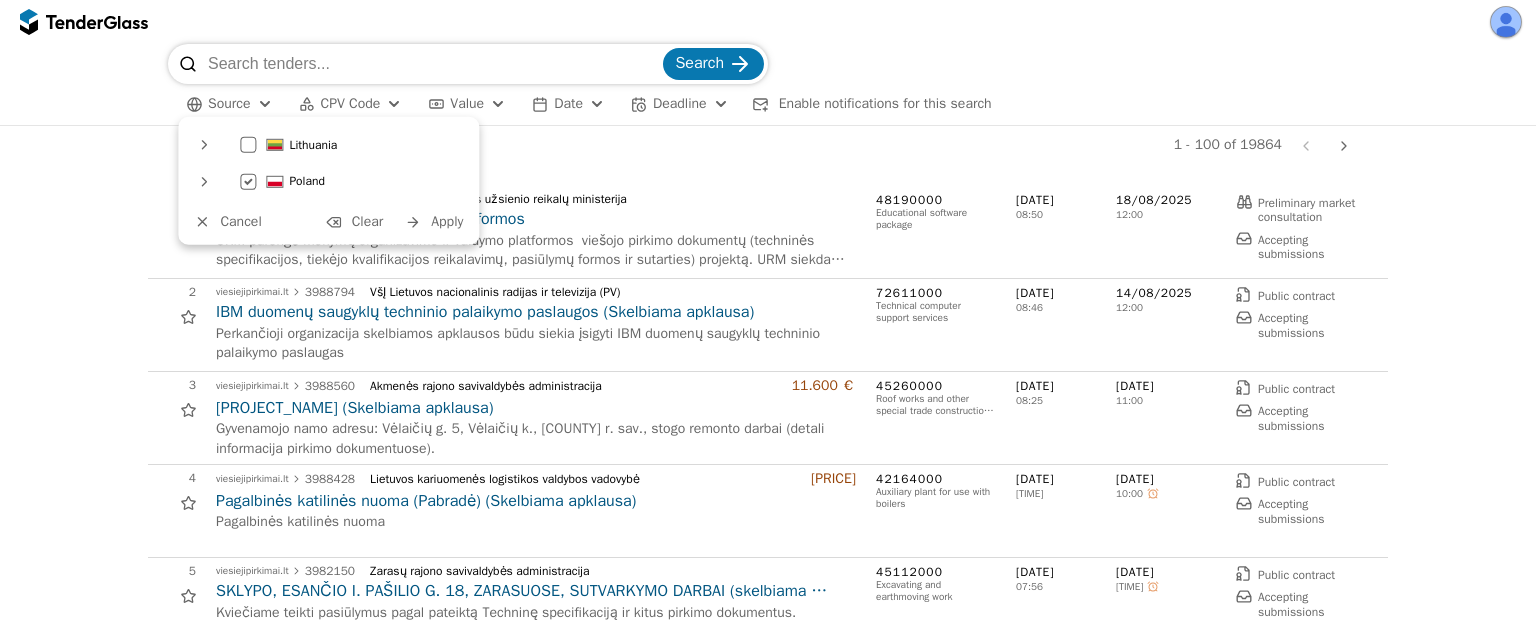 click on "Apply" at bounding box center [447, 221] 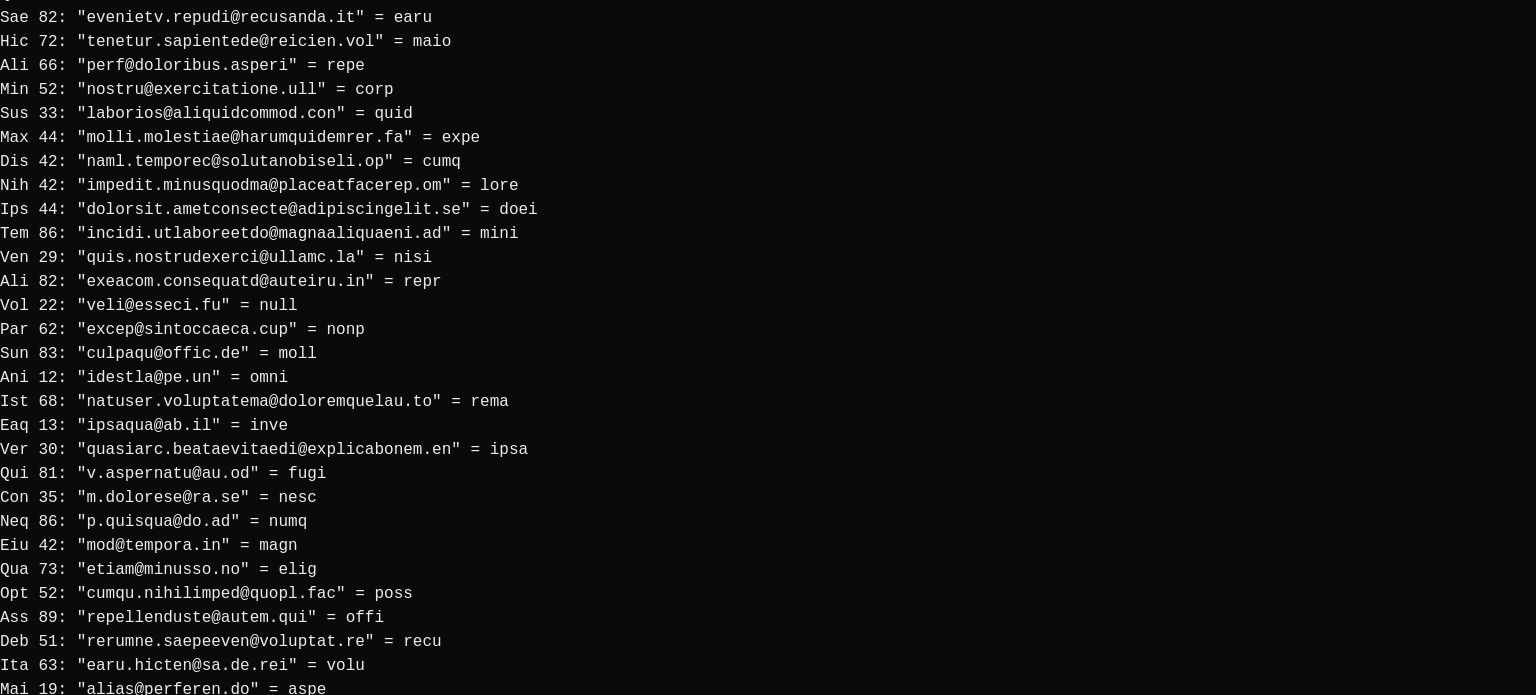 scroll, scrollTop: 2472, scrollLeft: 0, axis: vertical 